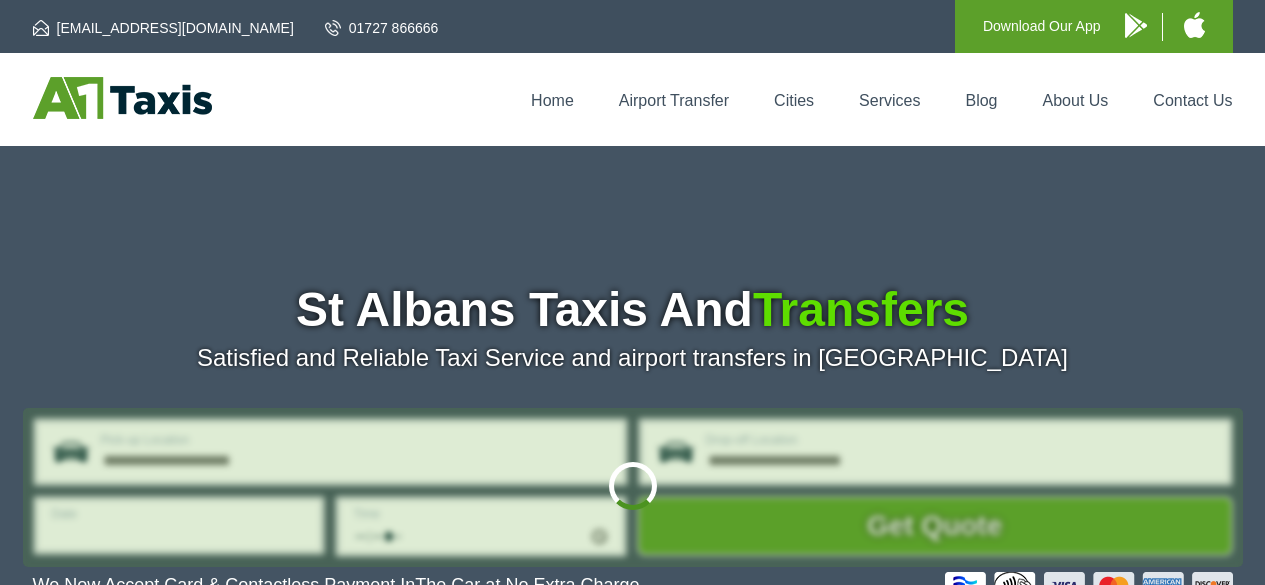 scroll, scrollTop: 0, scrollLeft: 0, axis: both 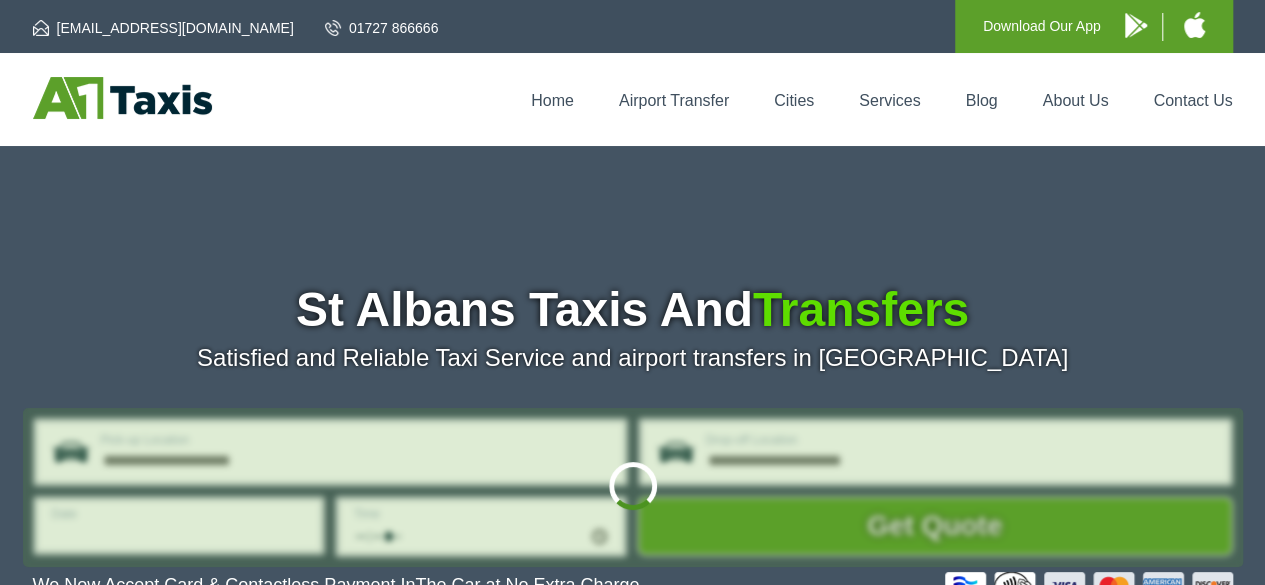 type on "**********" 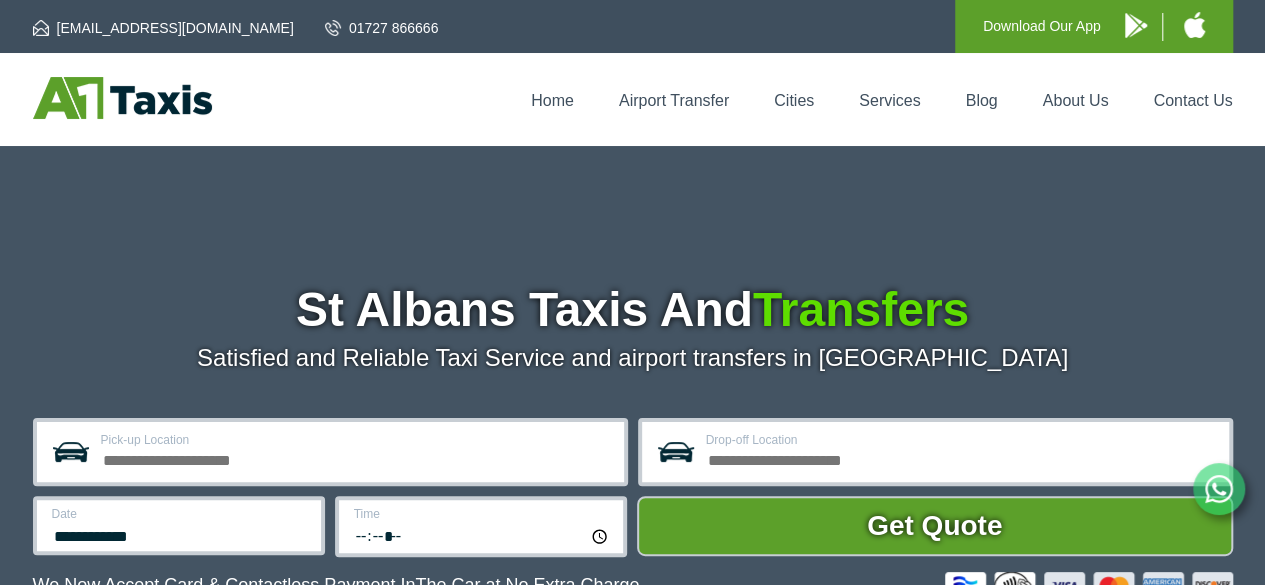 click on "Pick-up Location" at bounding box center [356, 458] 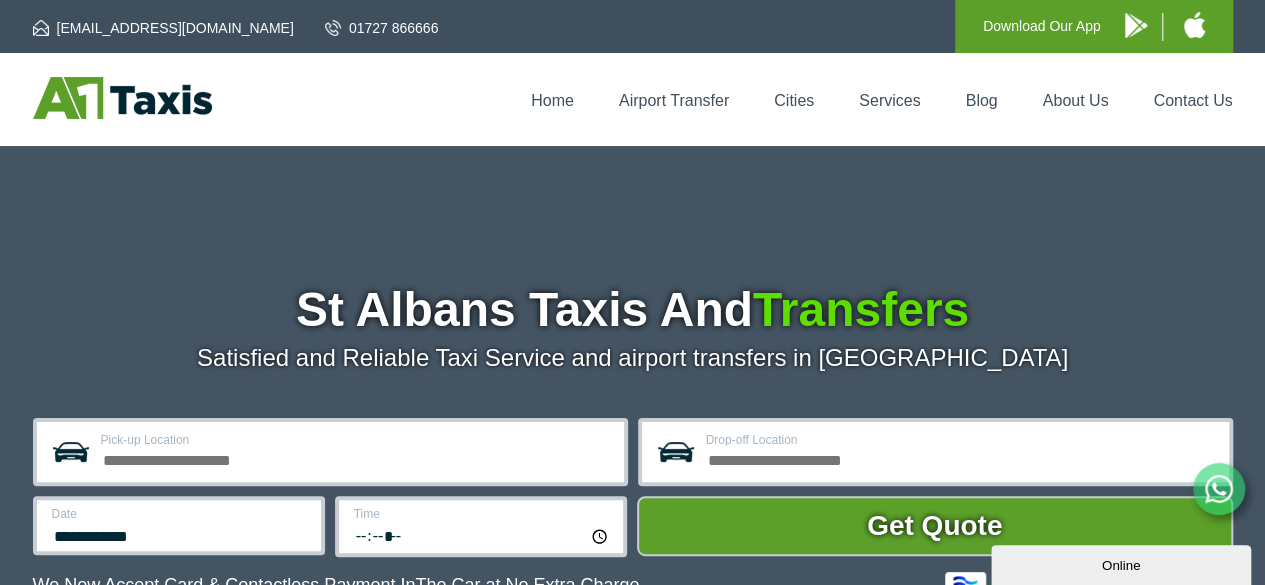 scroll, scrollTop: 0, scrollLeft: 0, axis: both 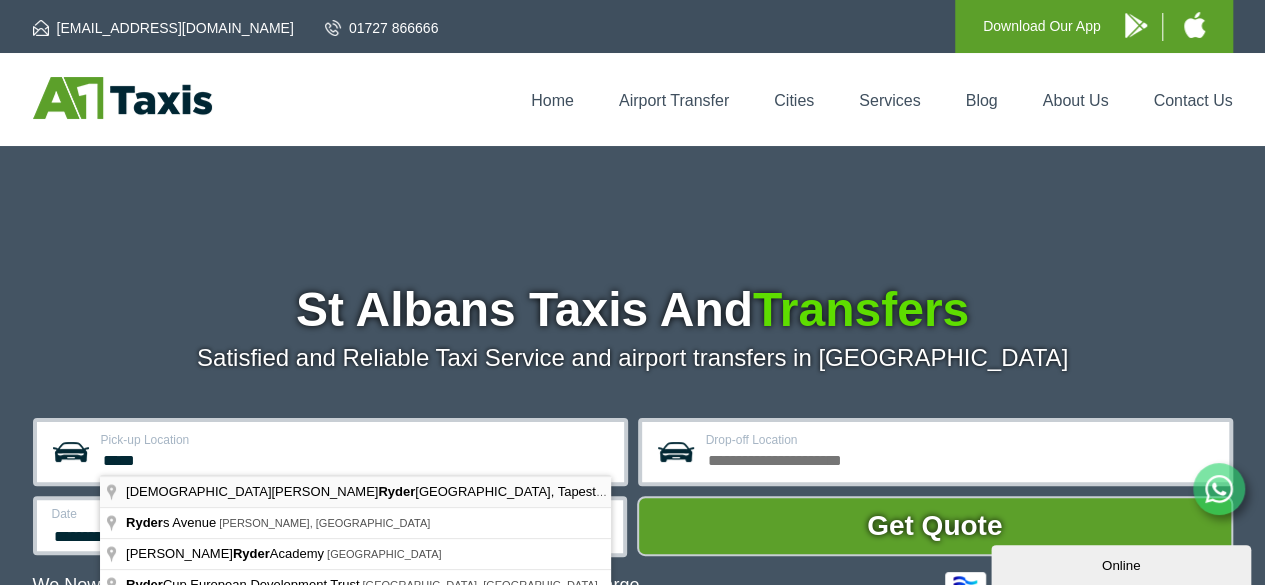 type on "**********" 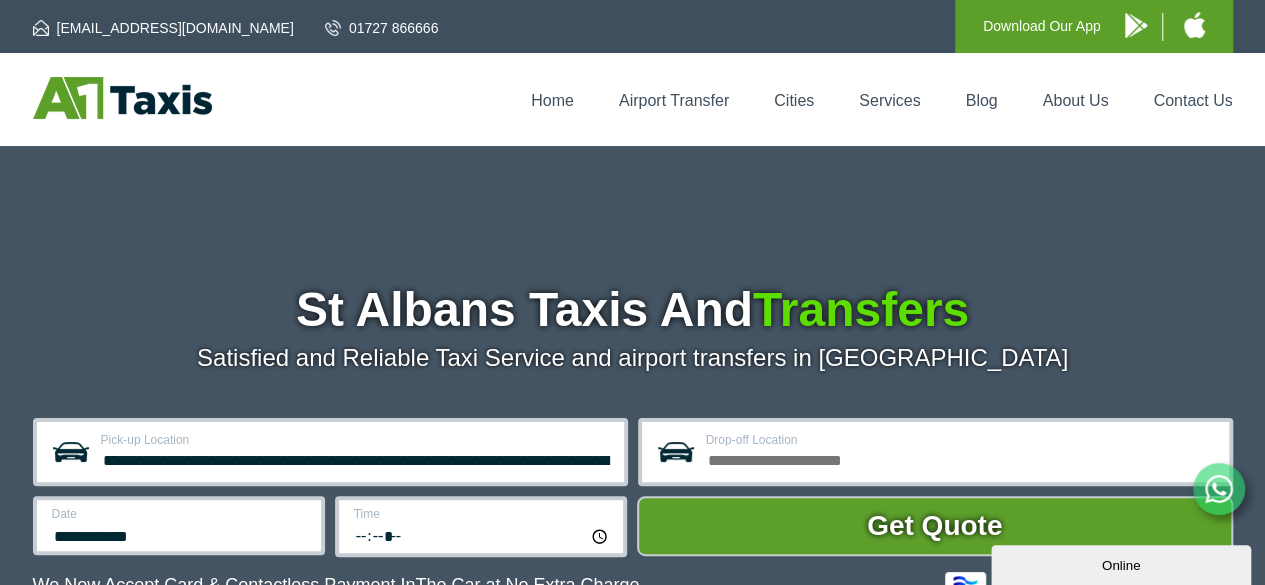 click on "*****" at bounding box center (482, 535) 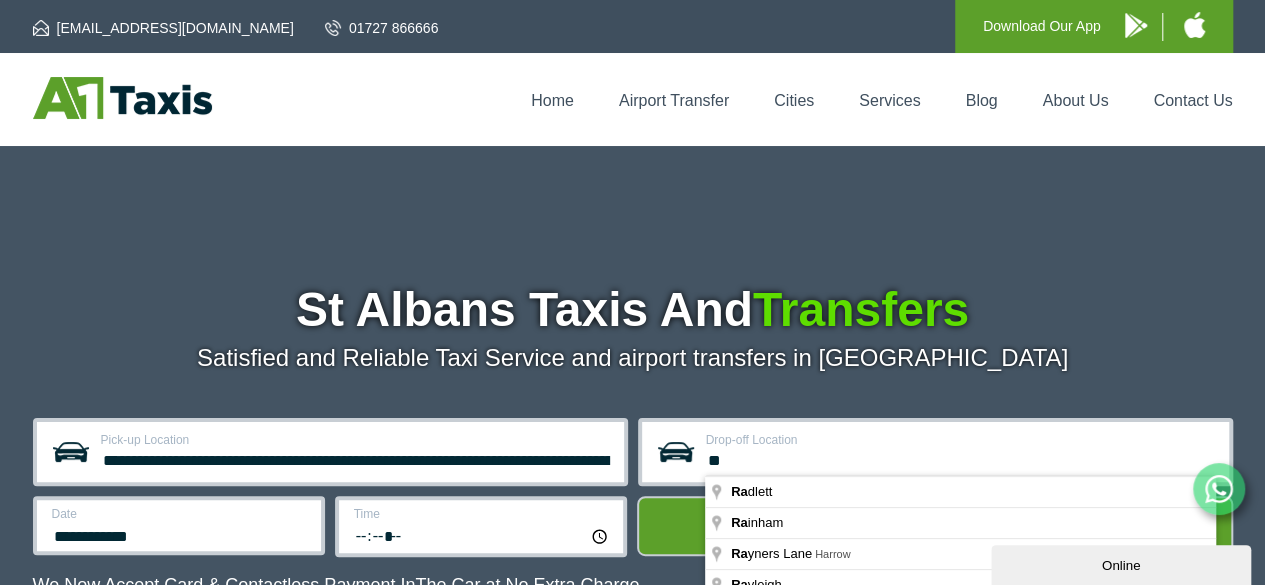 type on "*" 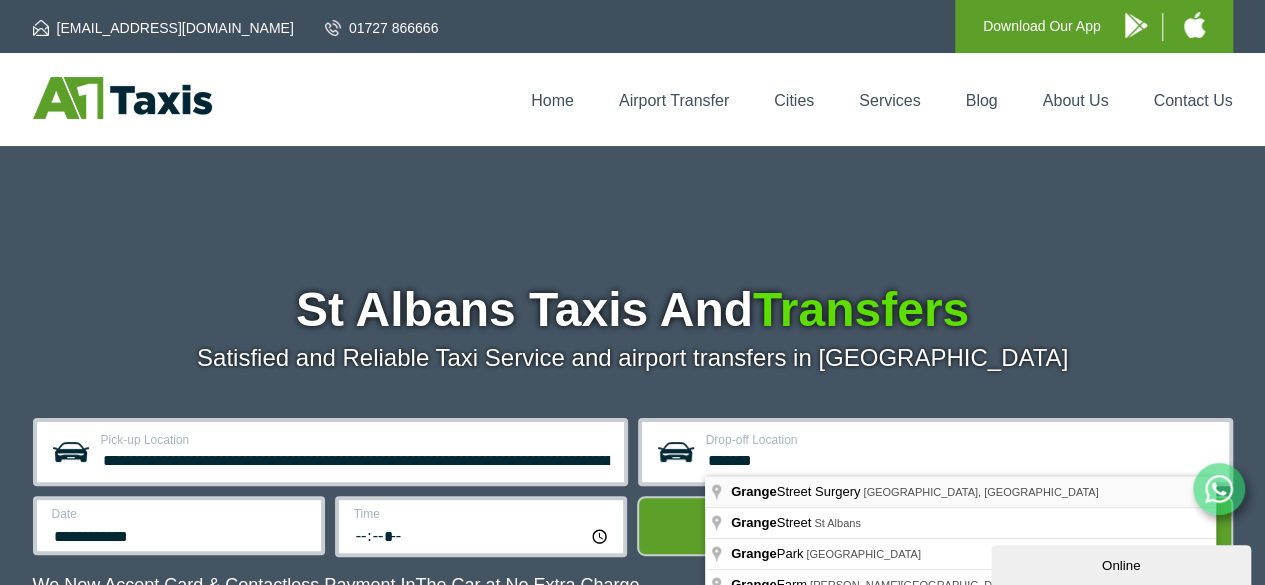 type on "**********" 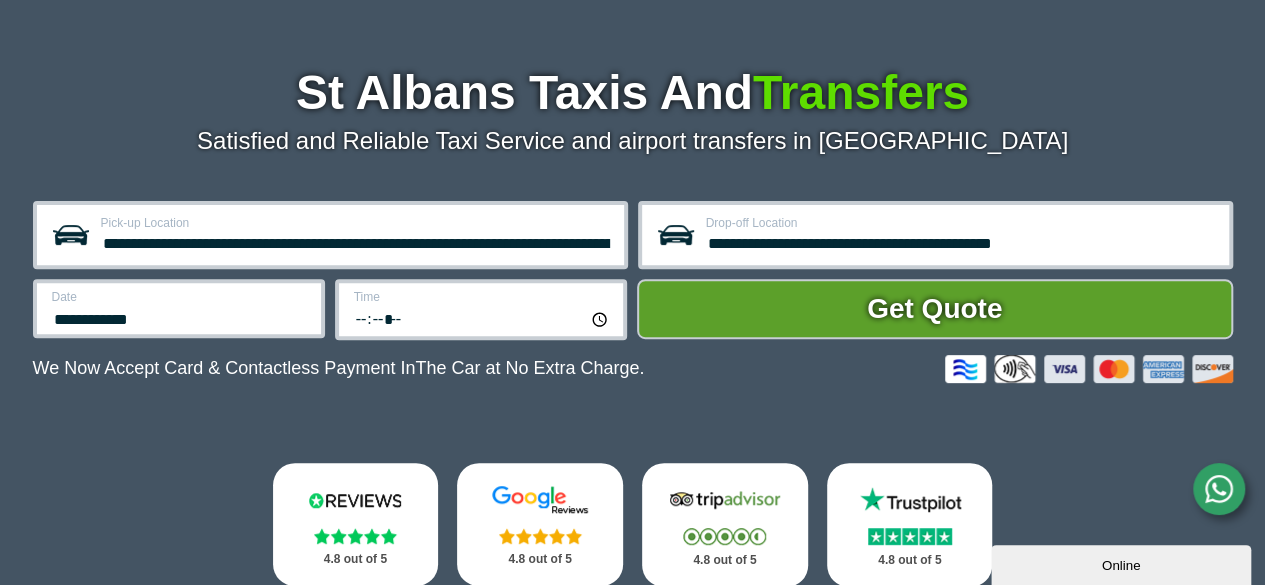 scroll, scrollTop: 211, scrollLeft: 0, axis: vertical 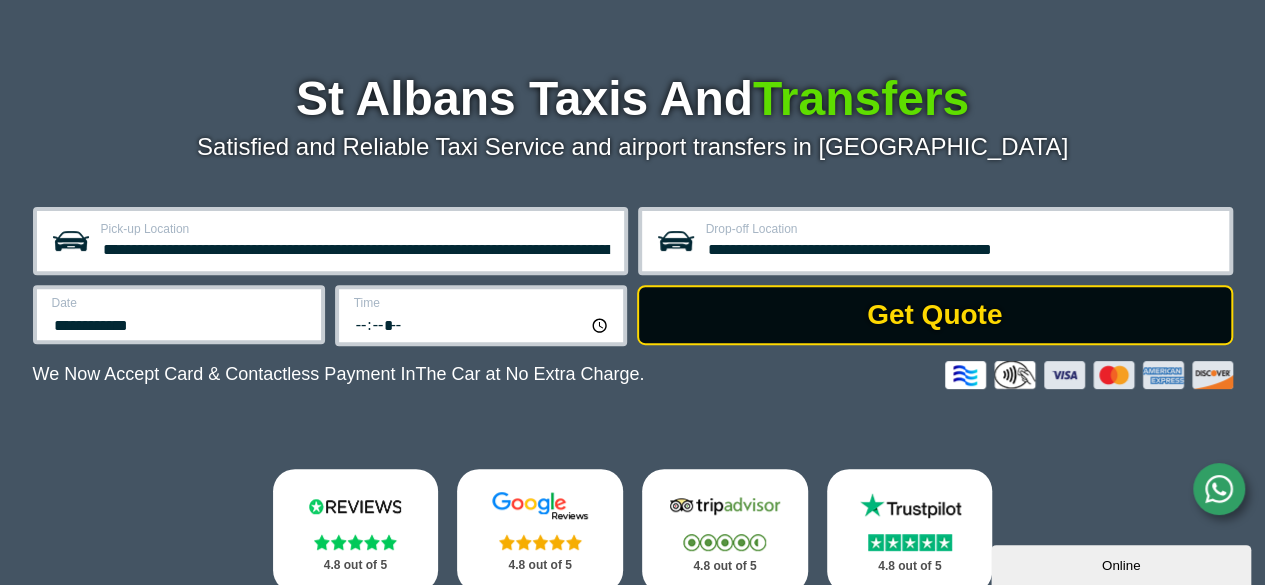 click on "Get Quote" at bounding box center (935, 315) 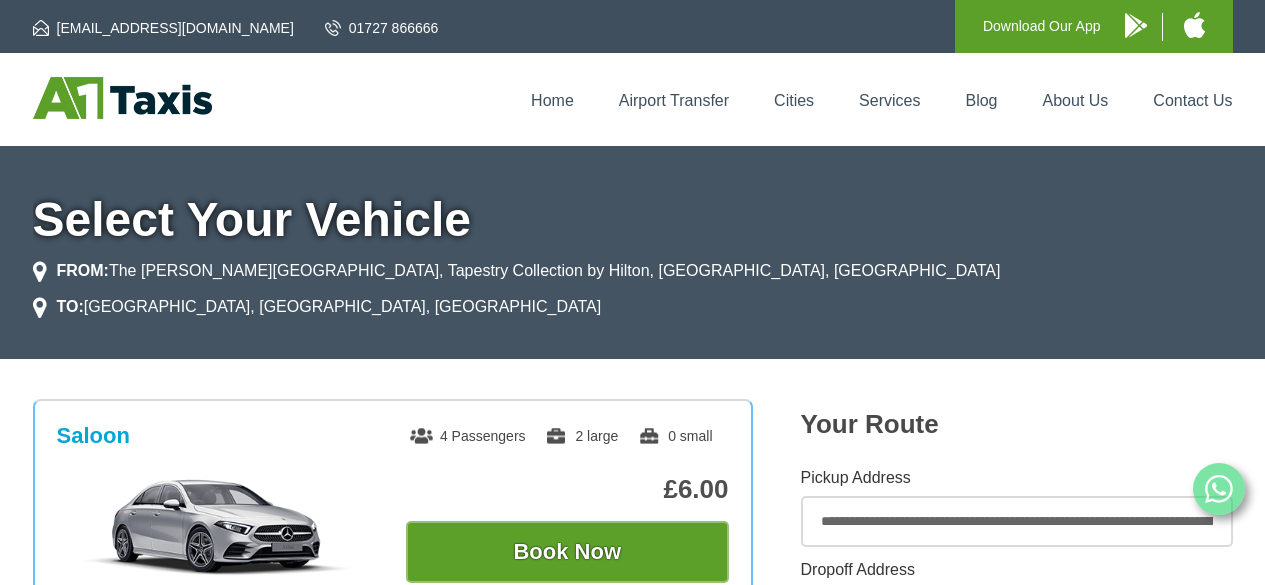 scroll, scrollTop: 0, scrollLeft: 0, axis: both 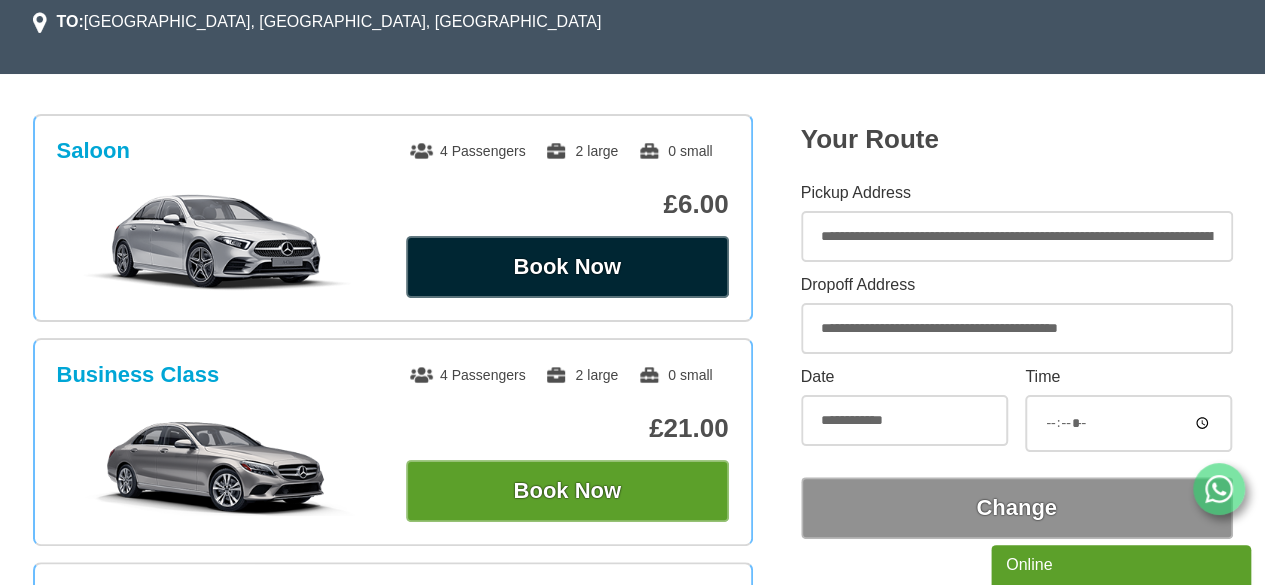 click on "Book Now" at bounding box center [567, 267] 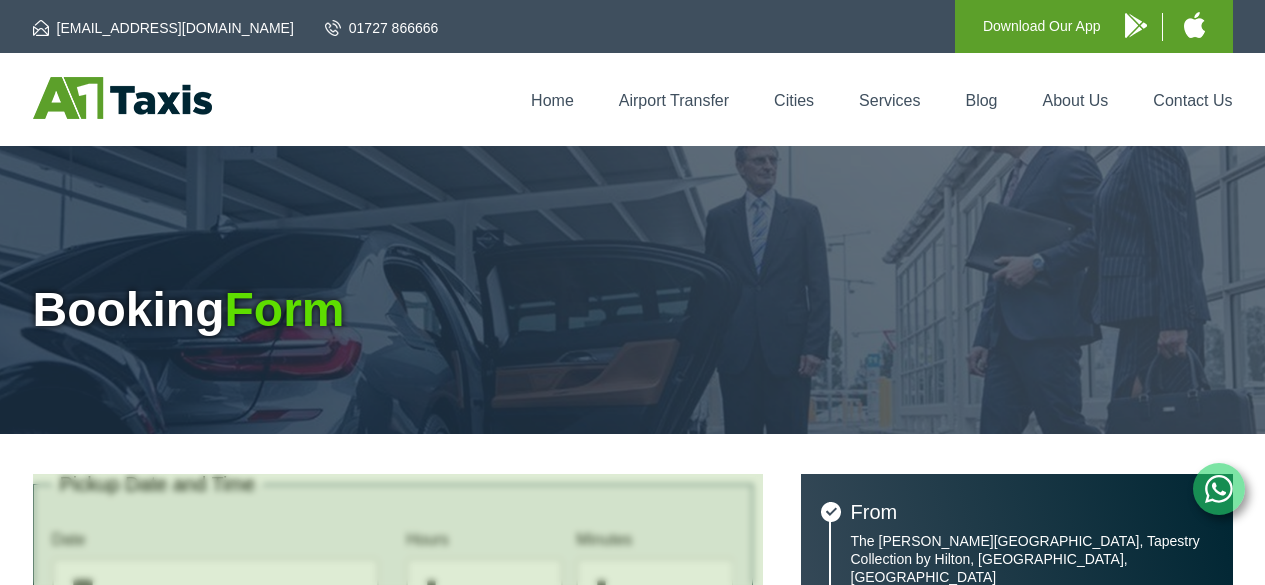scroll, scrollTop: 0, scrollLeft: 0, axis: both 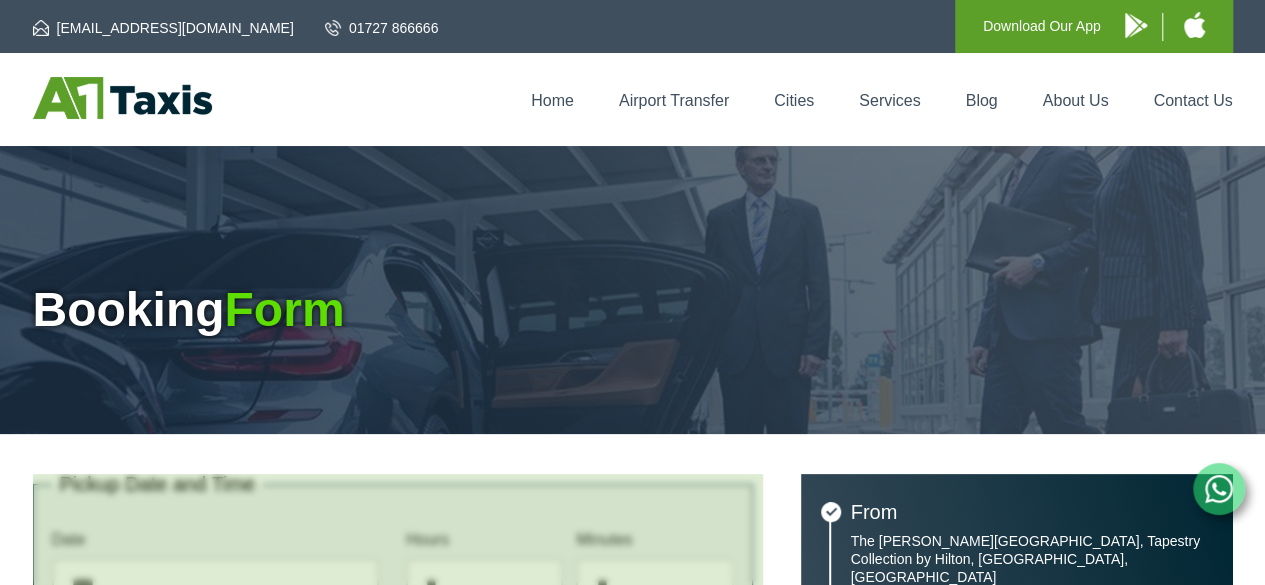type on "**********" 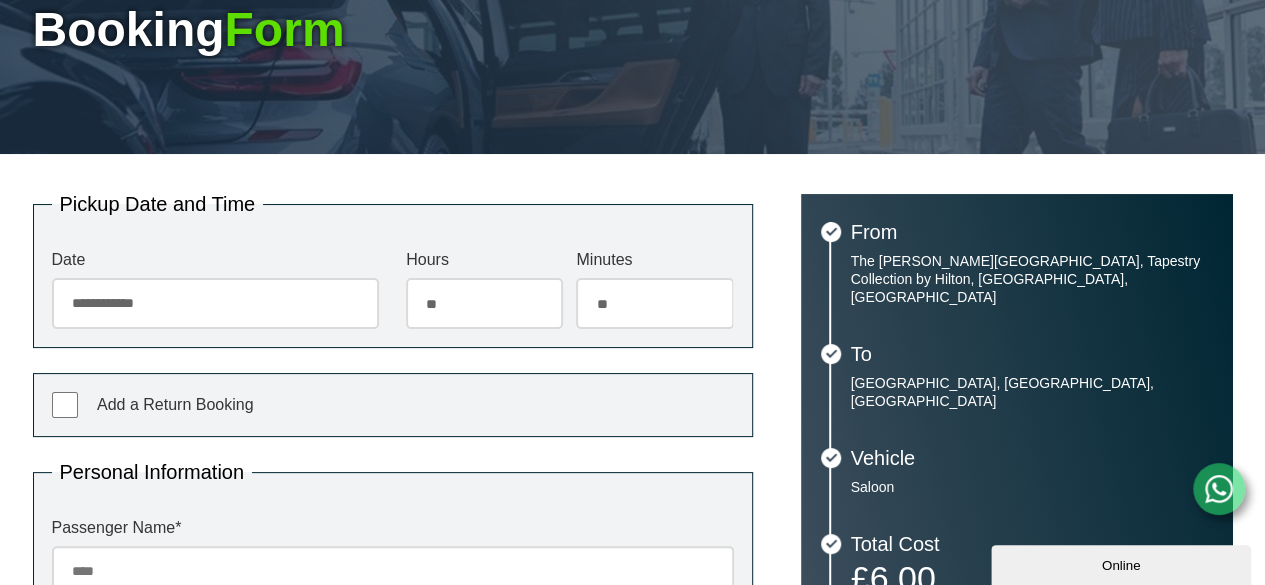 scroll, scrollTop: 0, scrollLeft: 0, axis: both 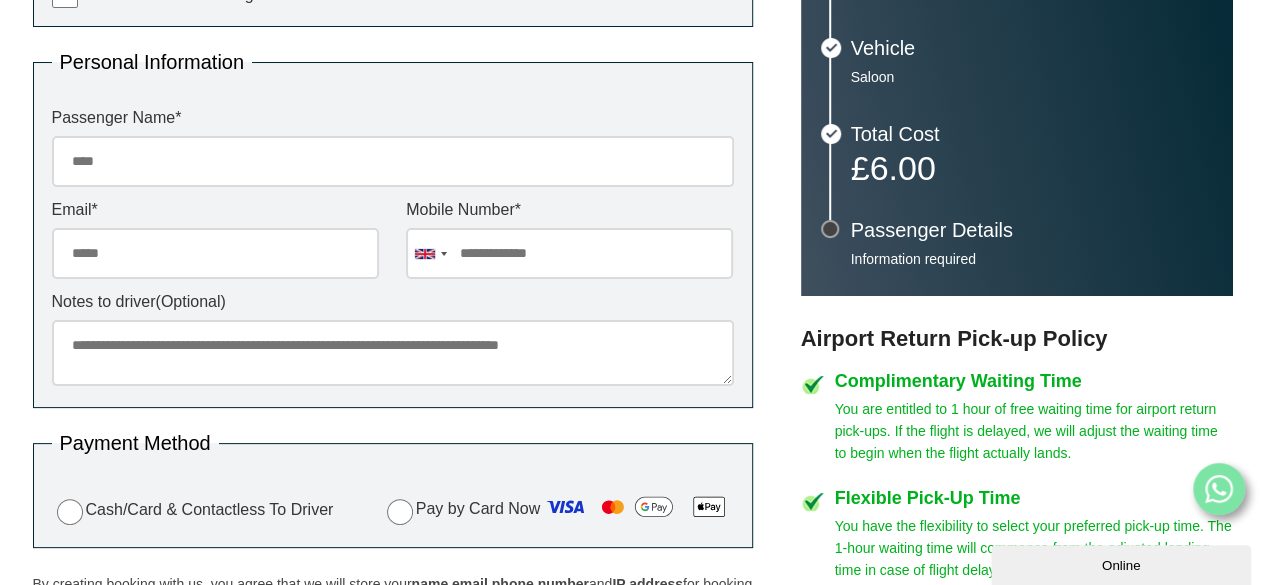 drag, startPoint x: 1272, startPoint y: 35, endPoint x: 1239, endPoint y: 237, distance: 204.6778 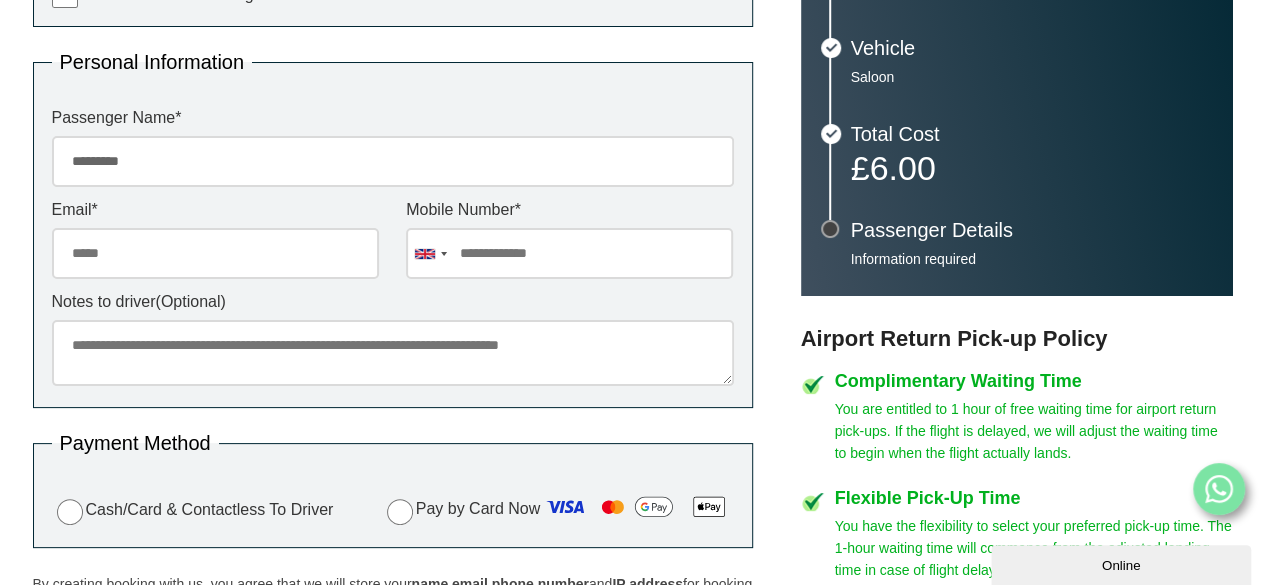 type on "*********" 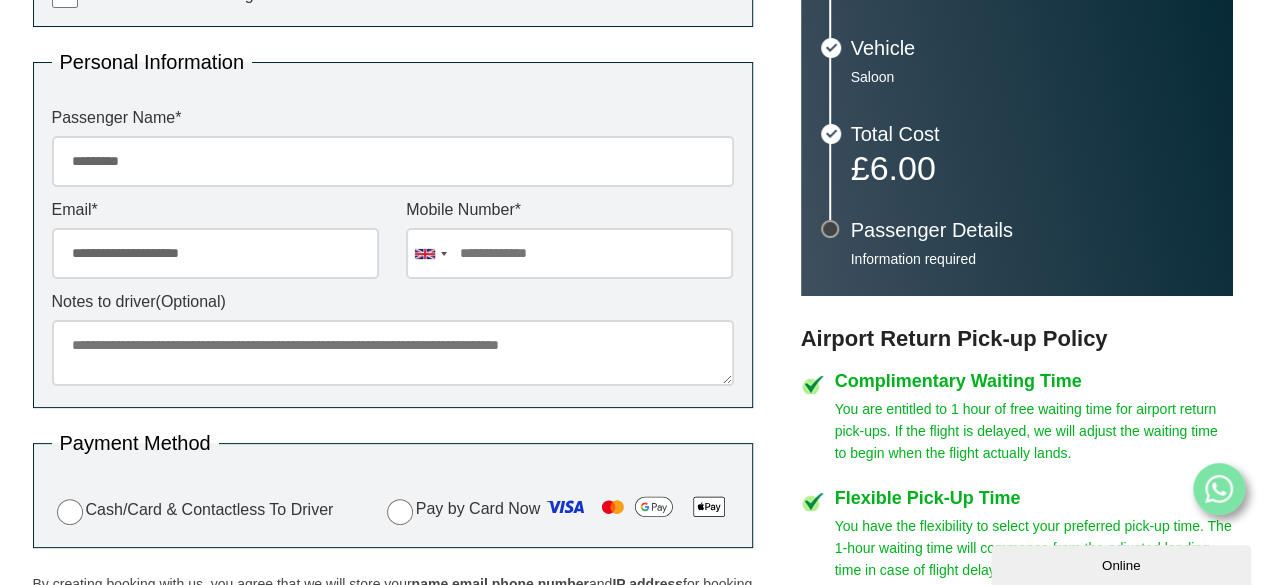 type on "**********" 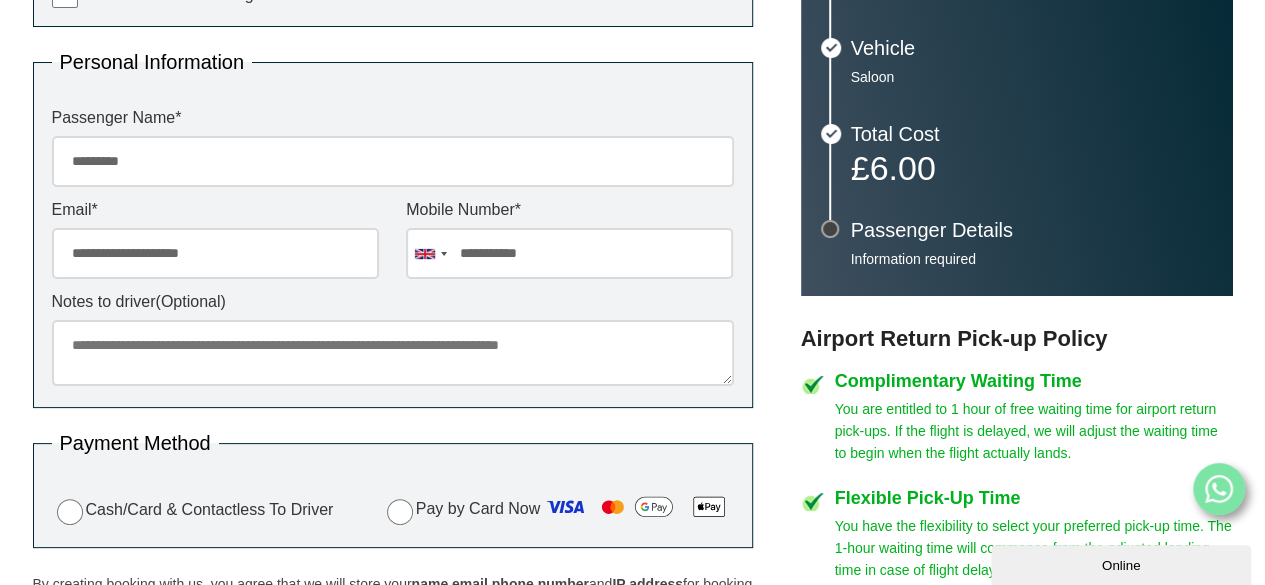 type on "**********" 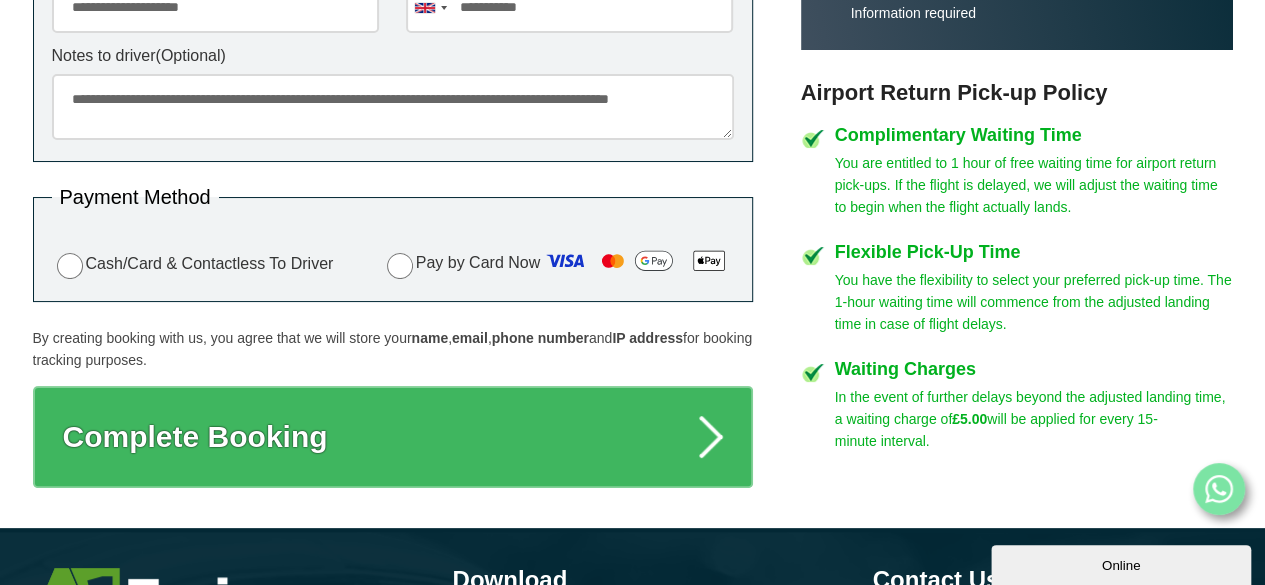 scroll, scrollTop: 941, scrollLeft: 0, axis: vertical 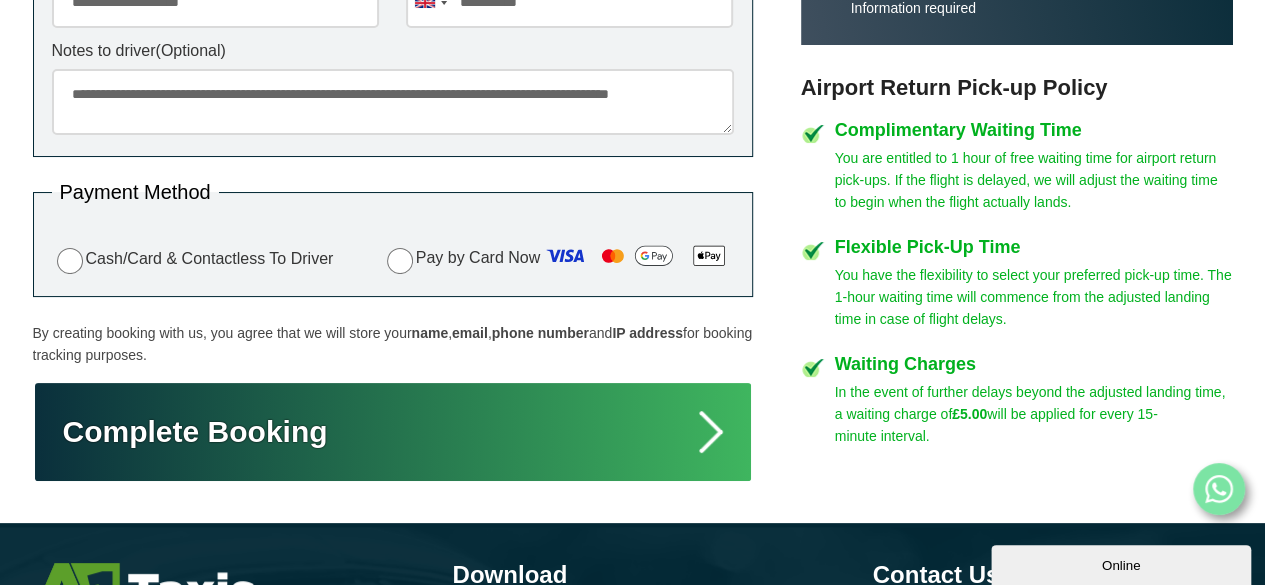type on "**********" 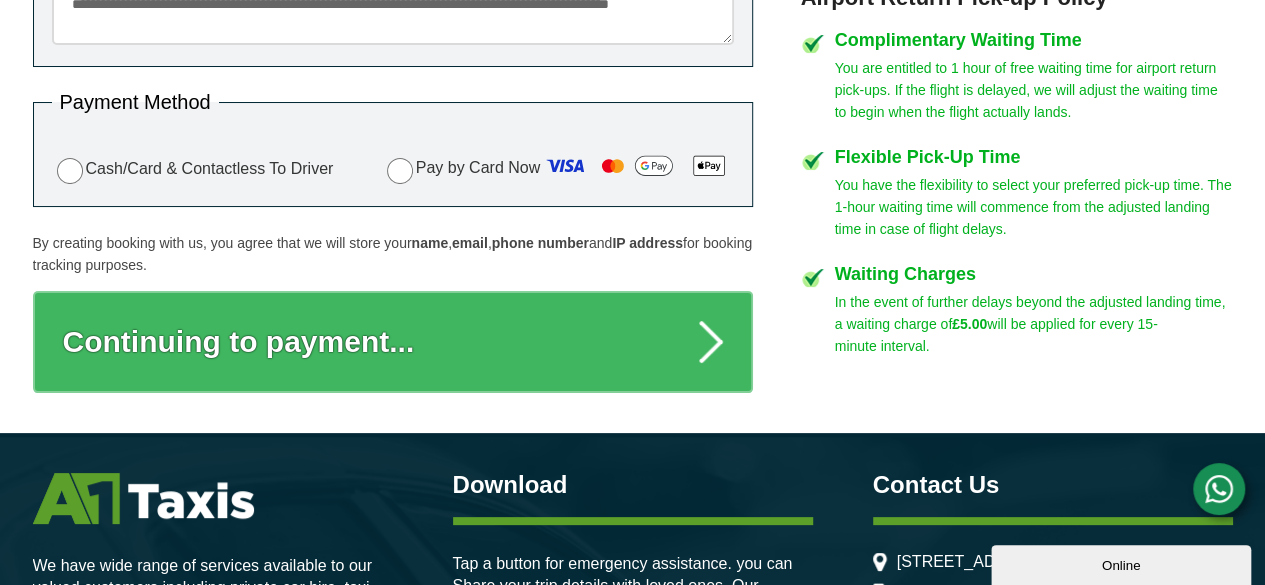 scroll, scrollTop: 1034, scrollLeft: 0, axis: vertical 